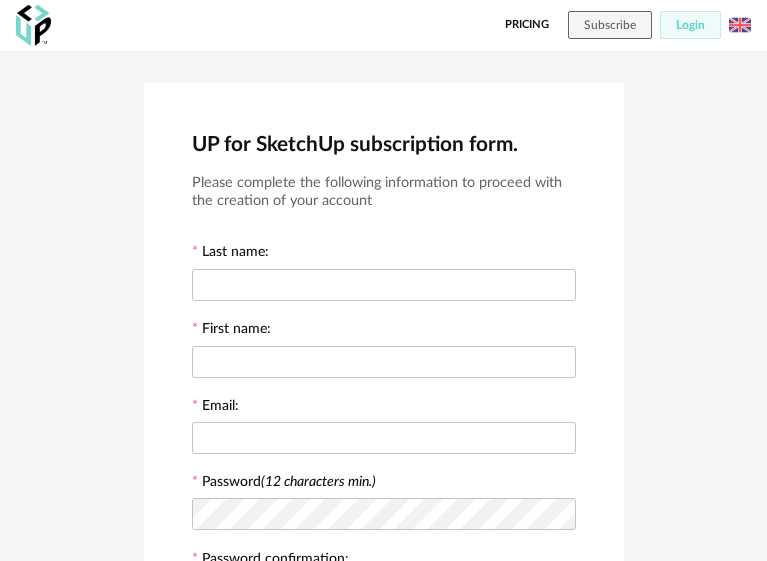 scroll, scrollTop: 0, scrollLeft: 0, axis: both 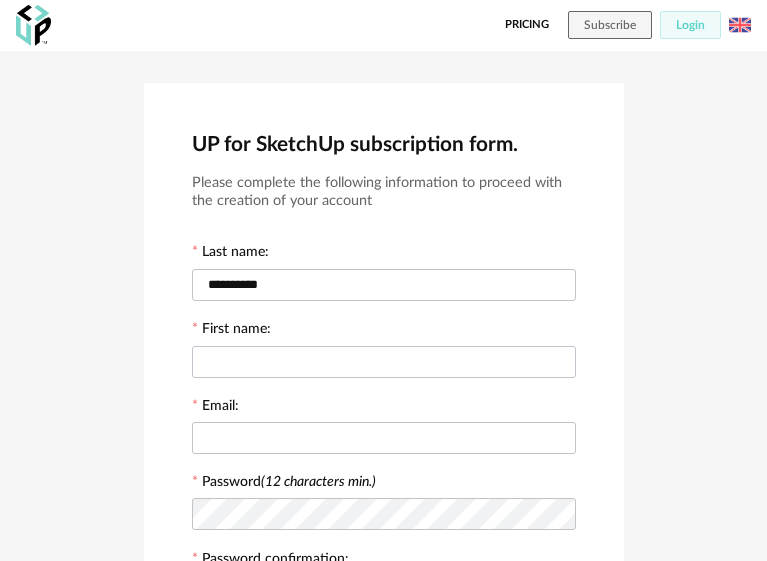 type on "**********" 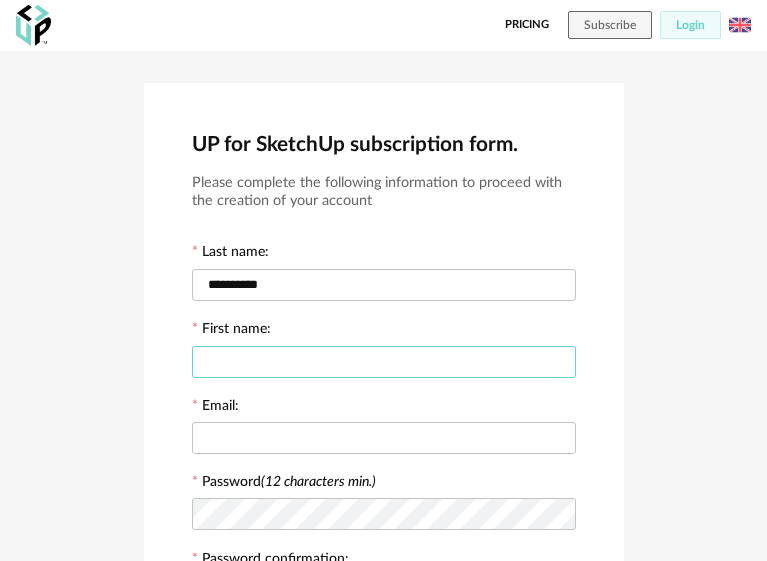click at bounding box center [384, 362] 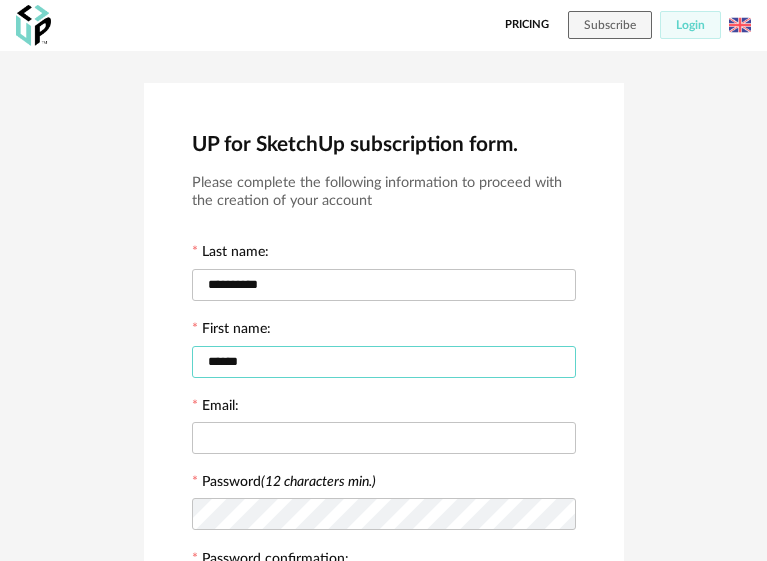 type on "******" 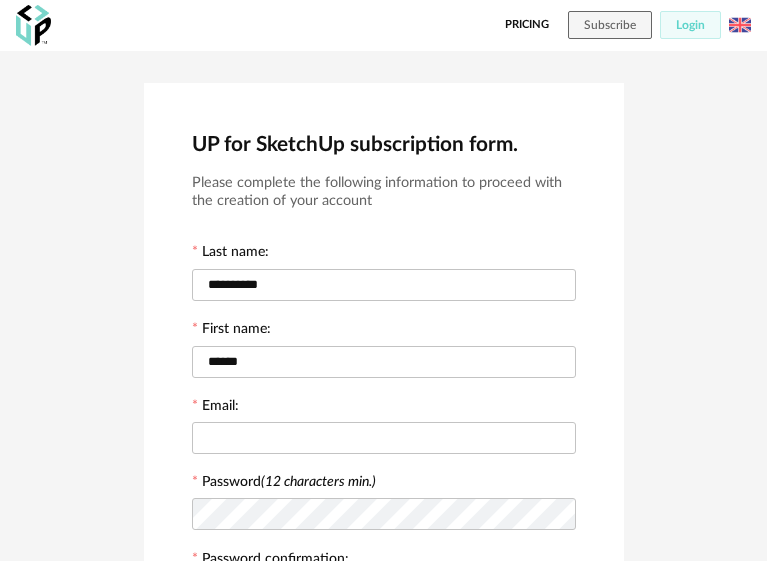 click at bounding box center [384, 437] 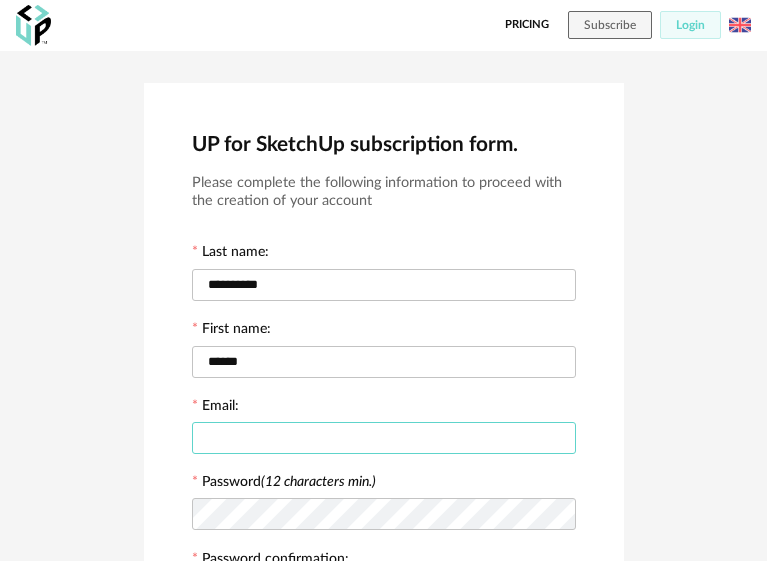 click at bounding box center (384, 438) 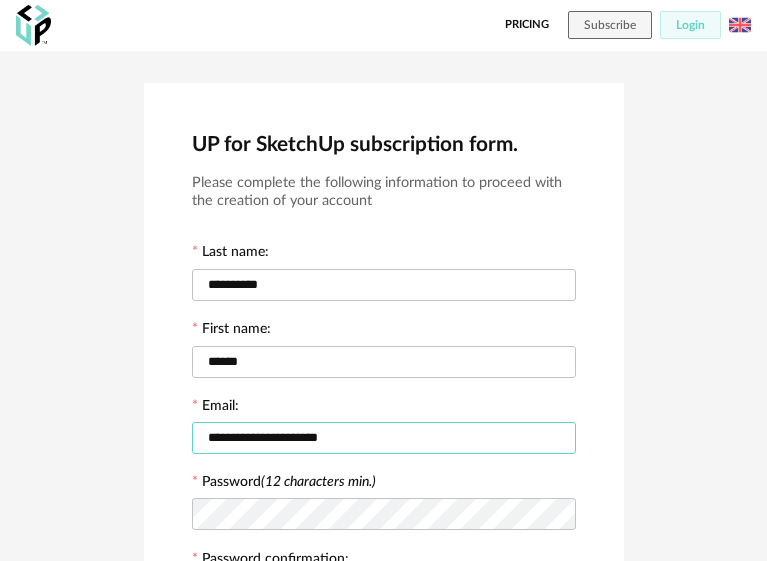 type on "**********" 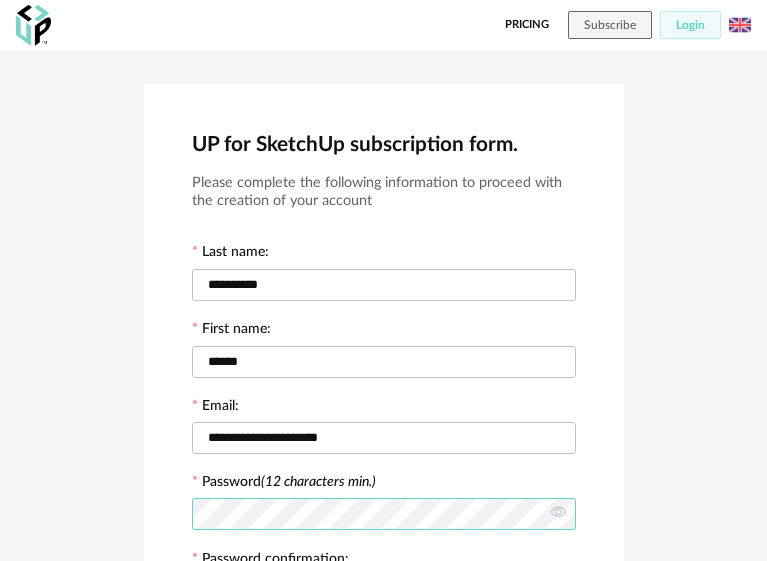 scroll, scrollTop: 100, scrollLeft: 0, axis: vertical 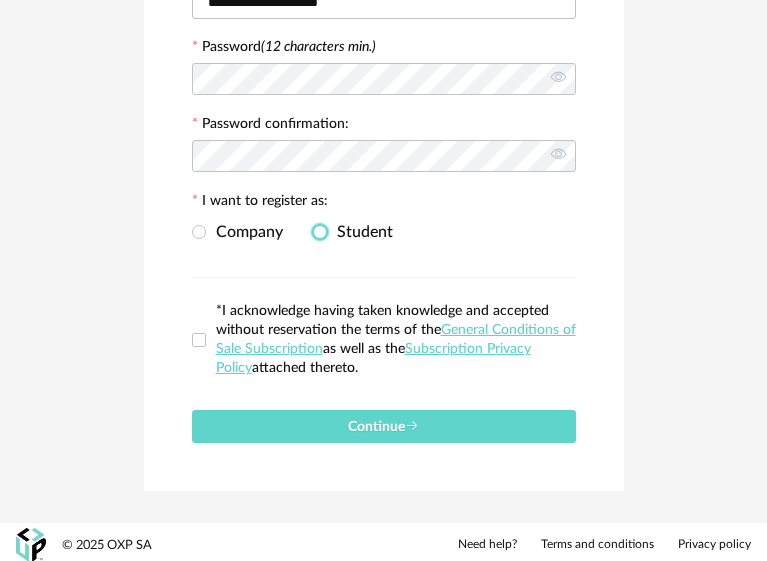 click at bounding box center (320, 232) 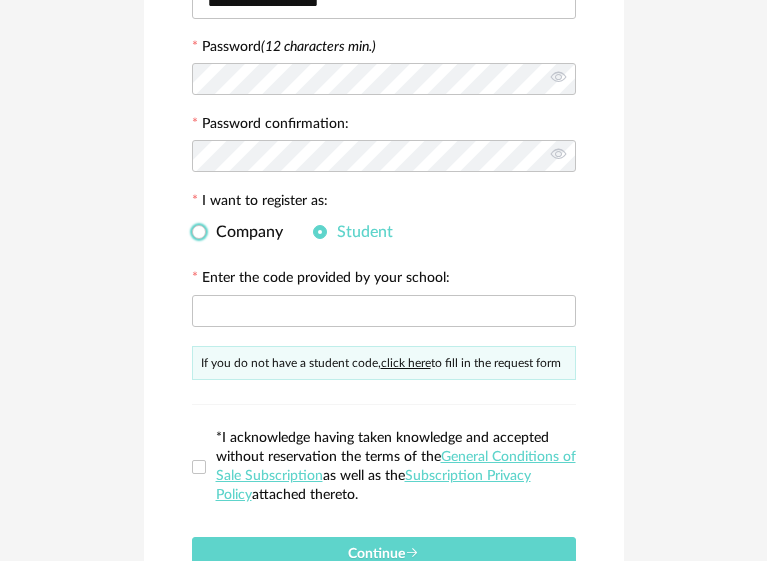 click on "Company" at bounding box center [244, 232] 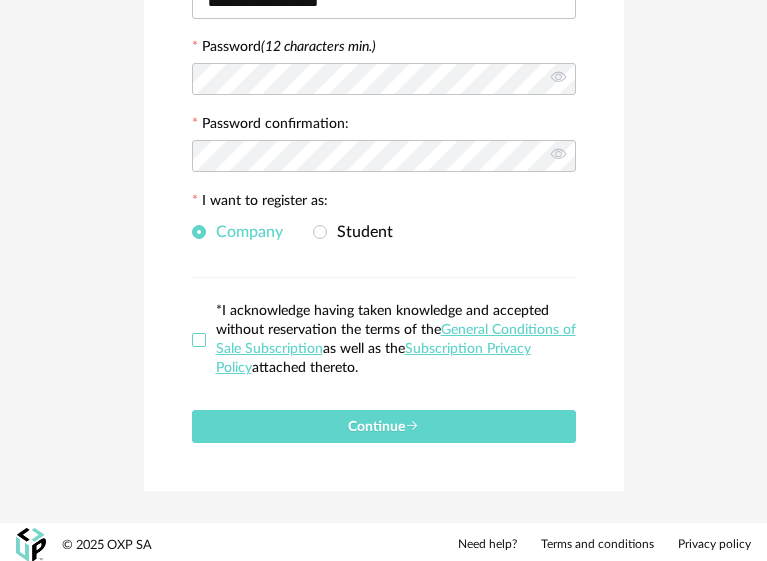 click at bounding box center [199, 340] 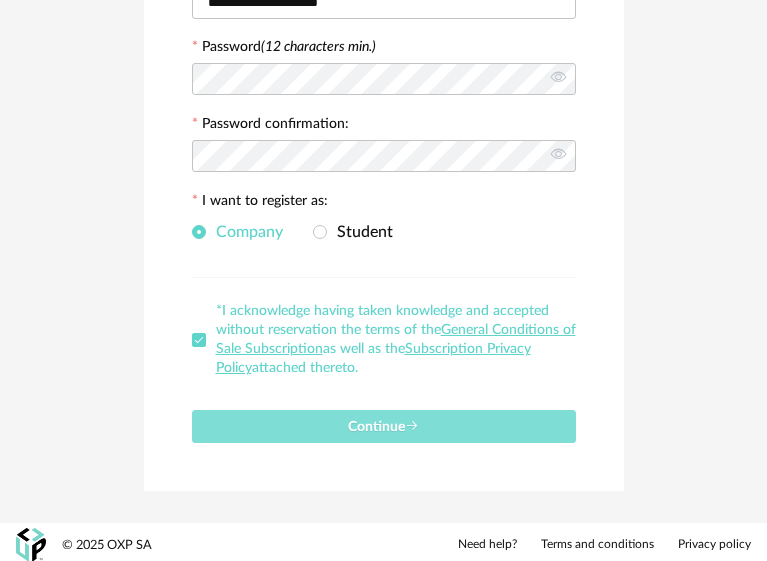 click on "Continue" at bounding box center (384, 426) 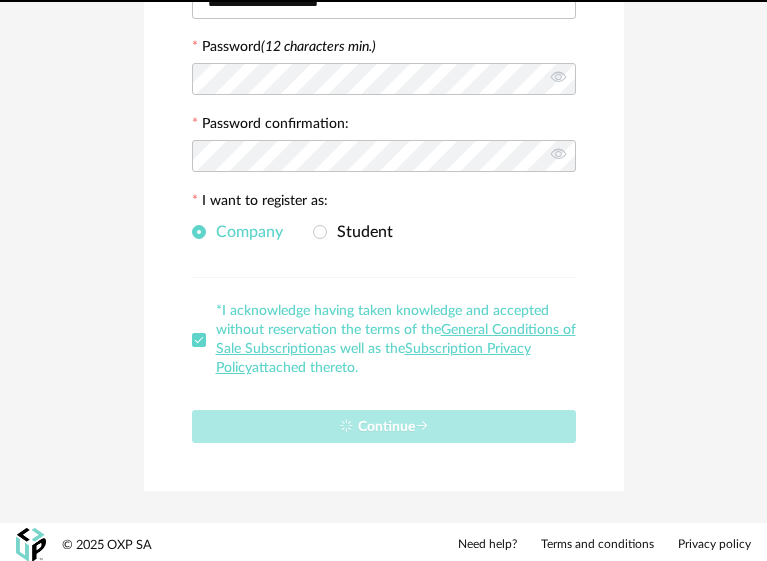 type 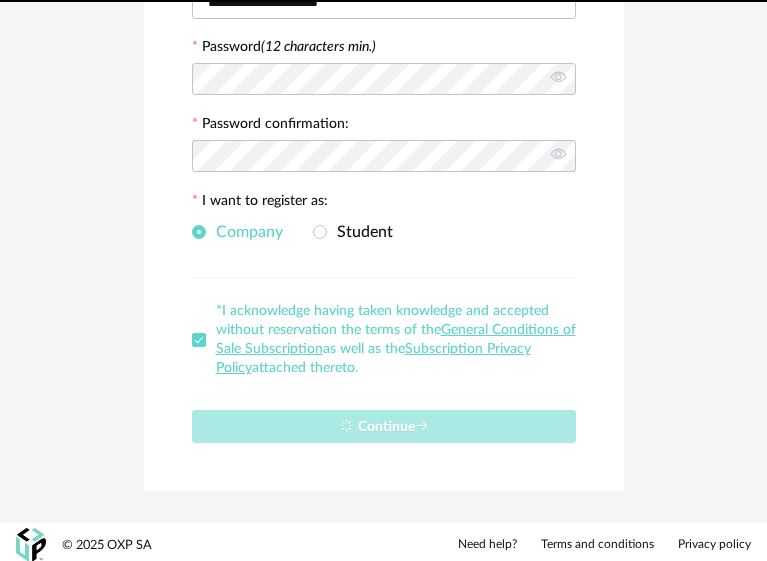scroll, scrollTop: 0, scrollLeft: 0, axis: both 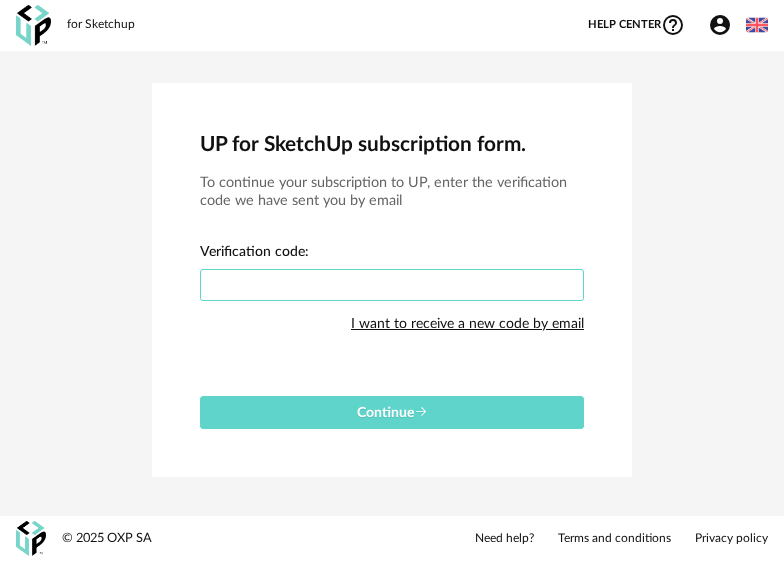 click at bounding box center (392, 285) 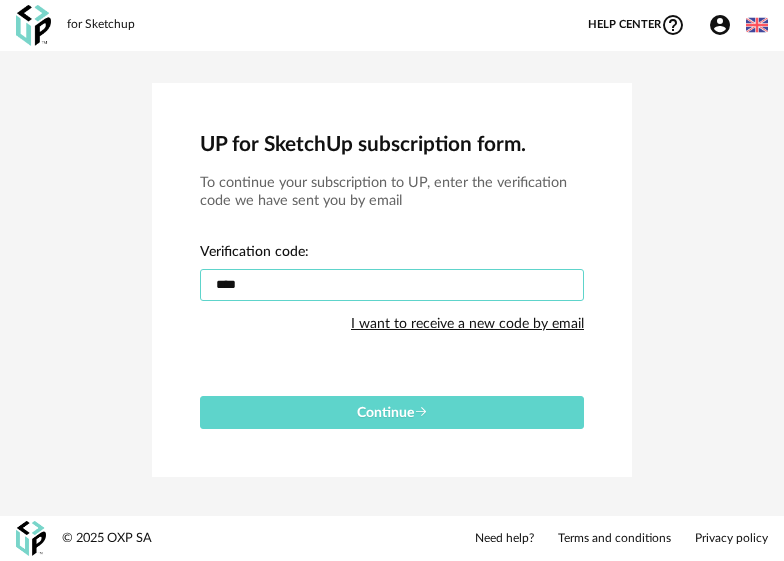 type on "****" 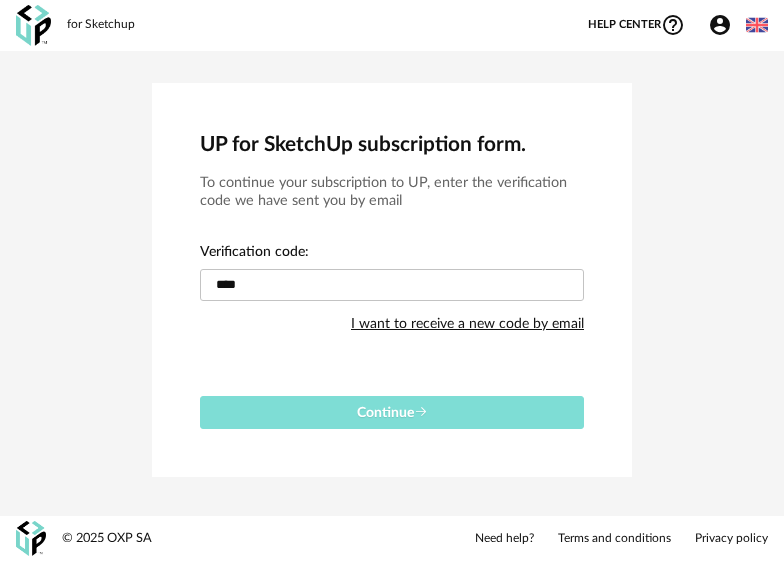 click on "Continue" at bounding box center (392, 412) 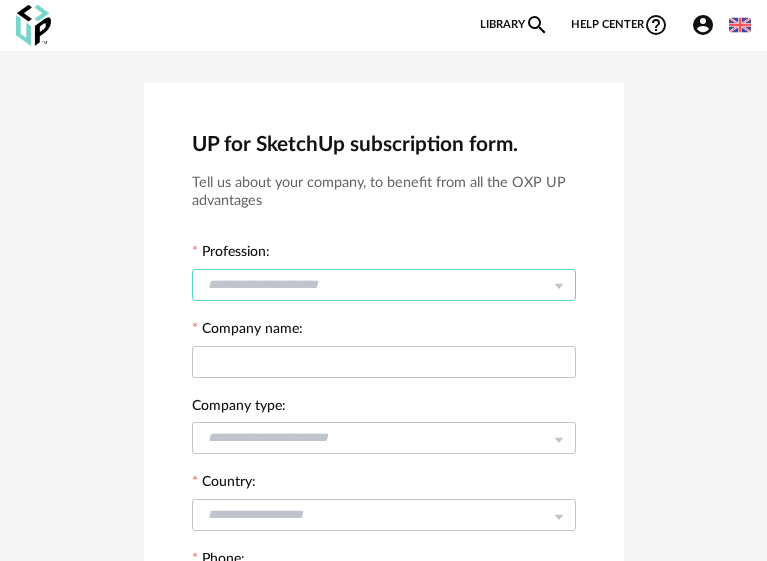 click at bounding box center [384, 285] 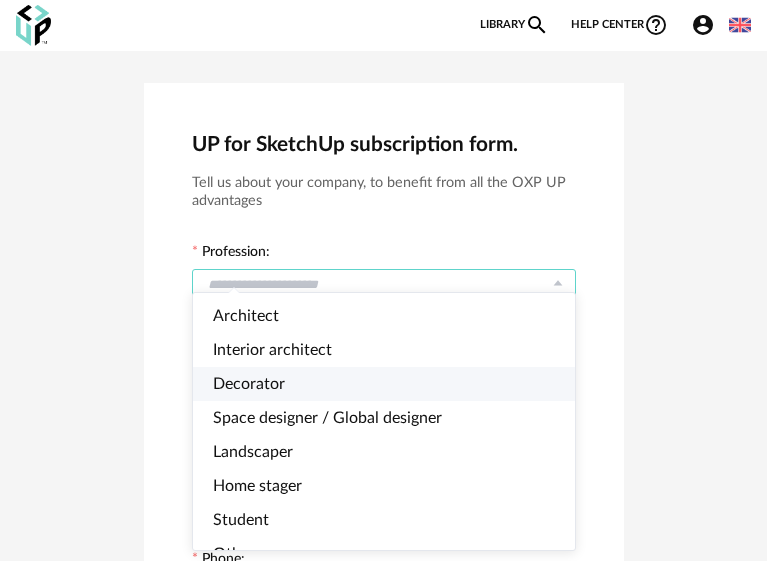 scroll, scrollTop: 27, scrollLeft: 0, axis: vertical 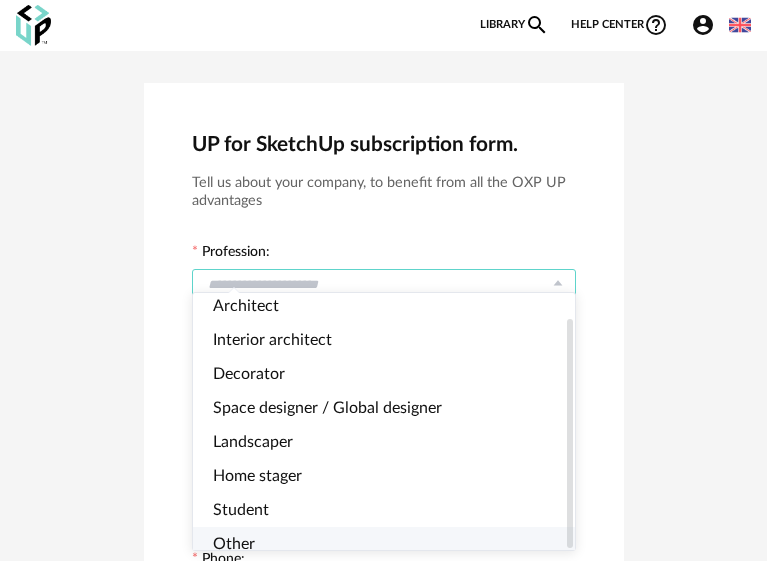 click on "Other" at bounding box center (392, 544) 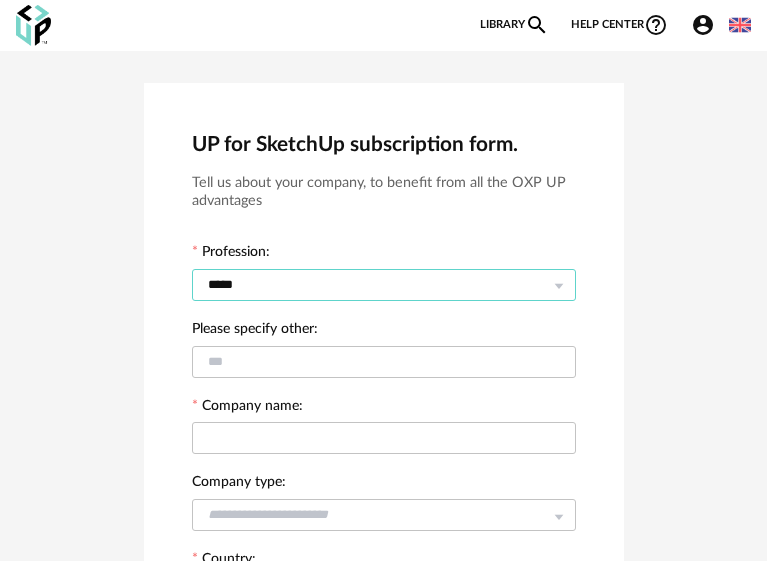 click on "*****" at bounding box center (384, 285) 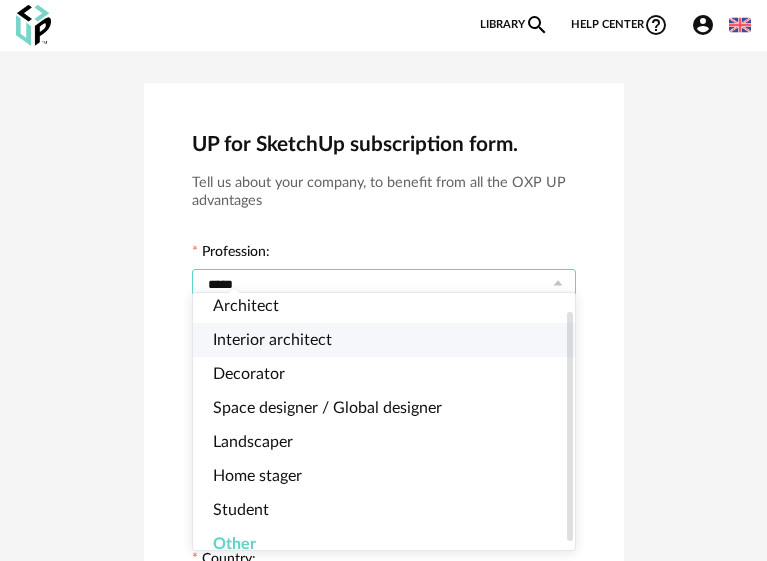 scroll, scrollTop: 0, scrollLeft: 0, axis: both 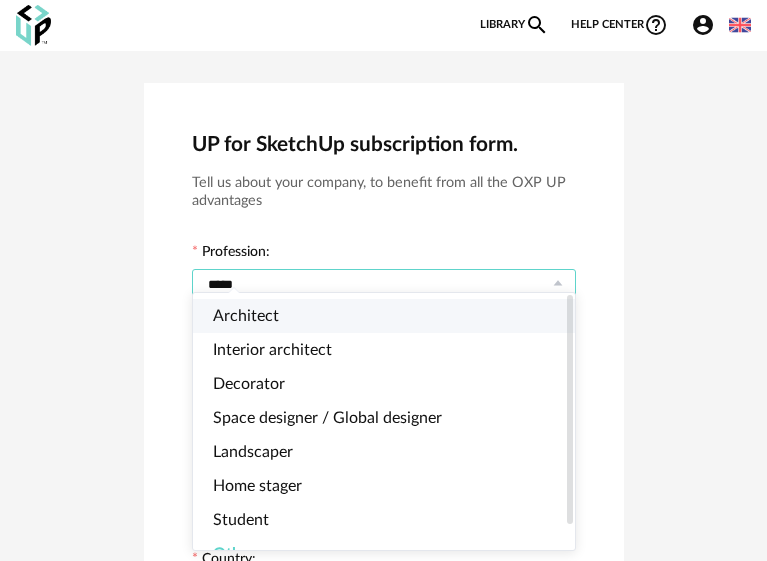 click on "Architect" at bounding box center [392, 316] 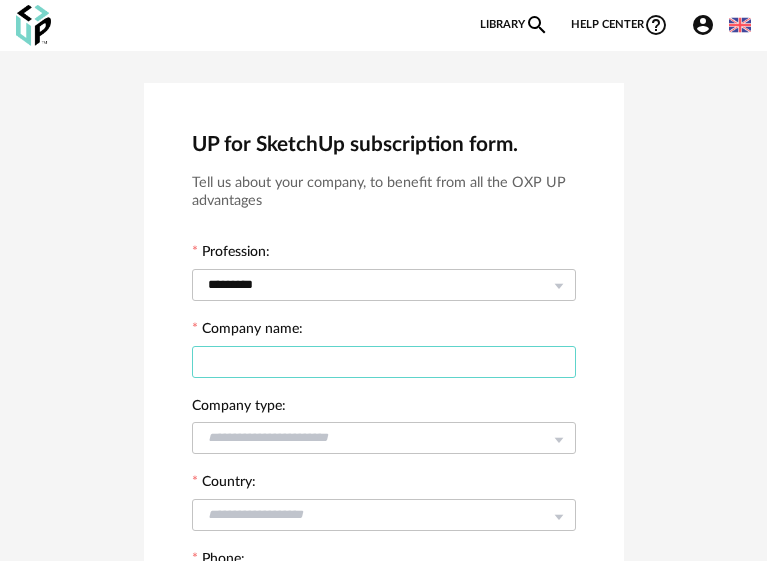 click at bounding box center [384, 362] 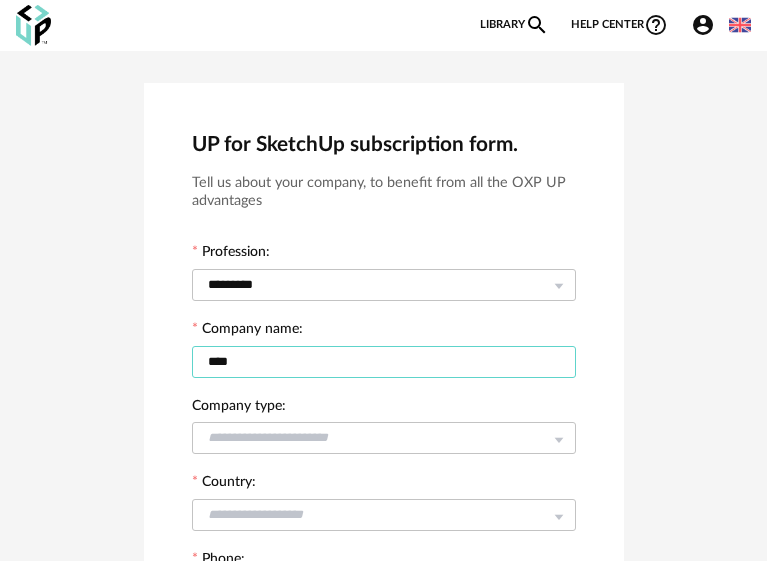 type on "****" 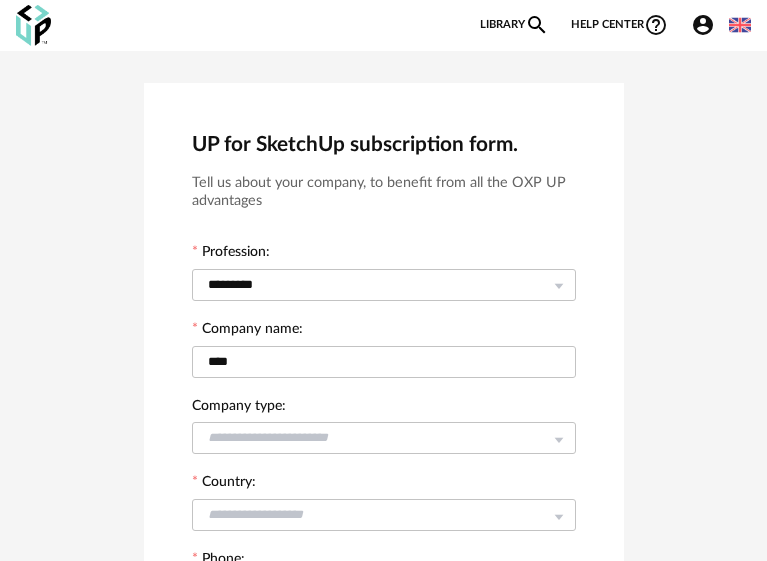 click on "Company type: Freelancer company under 3 people company between 3 and 10 people company over 10 people" at bounding box center [384, 427] 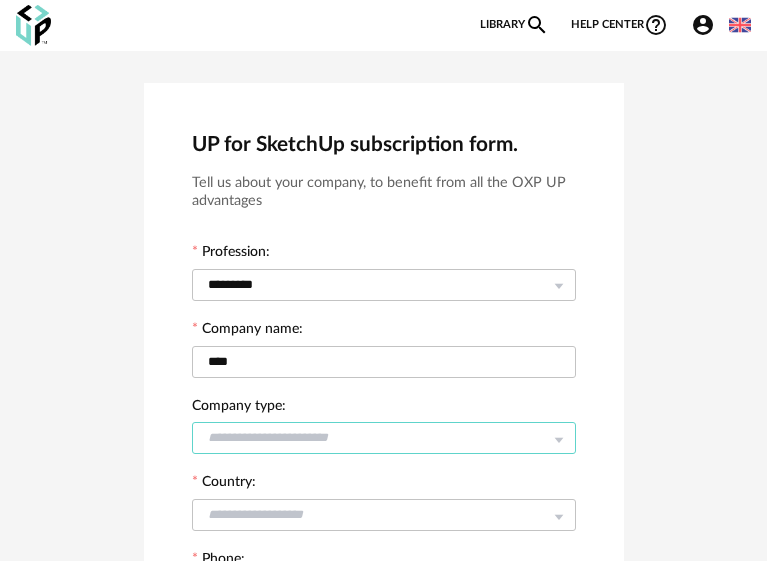 click at bounding box center [384, 438] 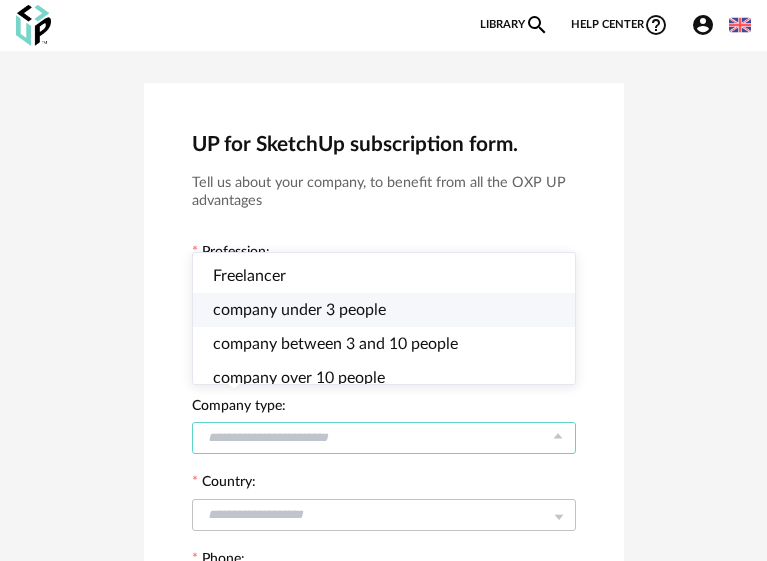 click on "company under 3 people" at bounding box center [299, 310] 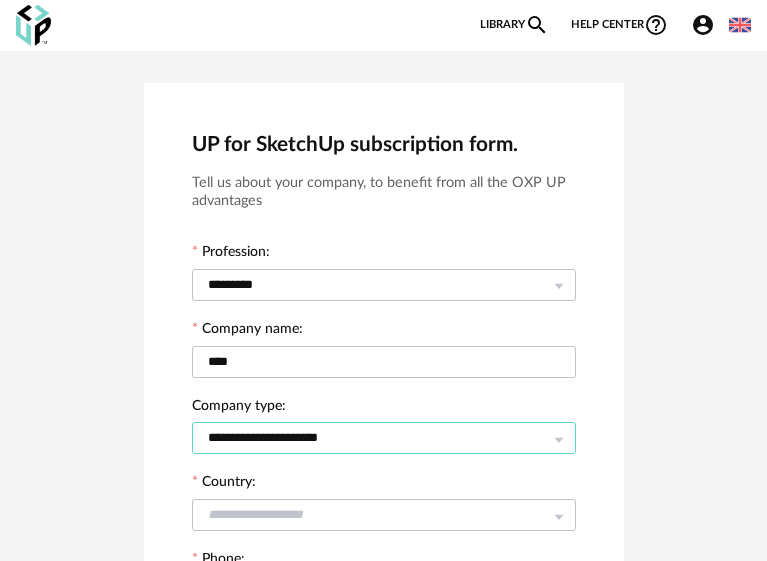scroll, scrollTop: 100, scrollLeft: 0, axis: vertical 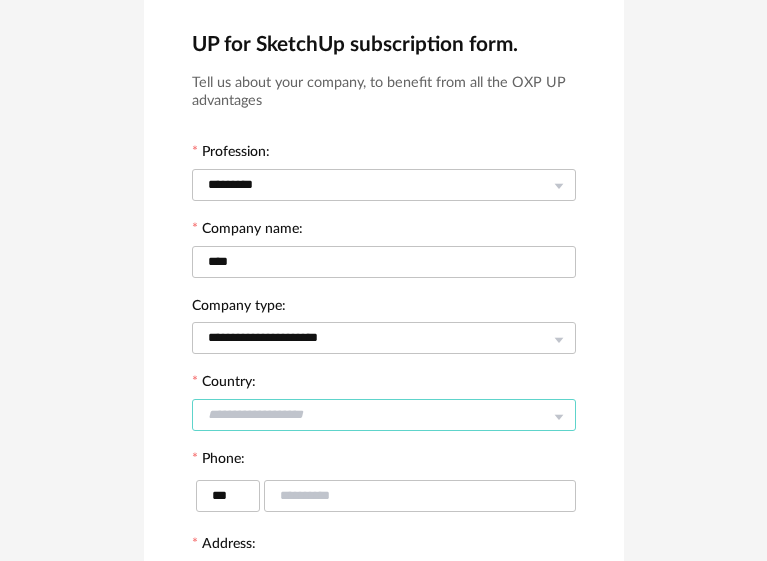 click at bounding box center (384, 415) 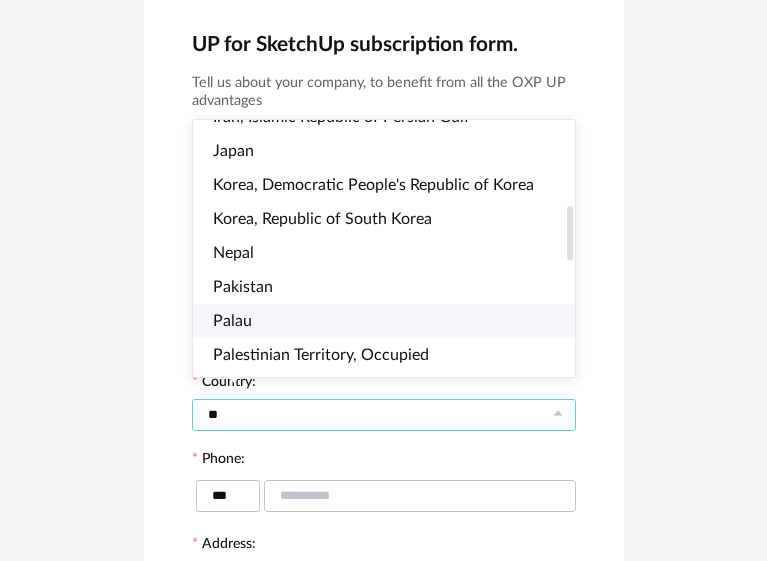 scroll, scrollTop: 0, scrollLeft: 0, axis: both 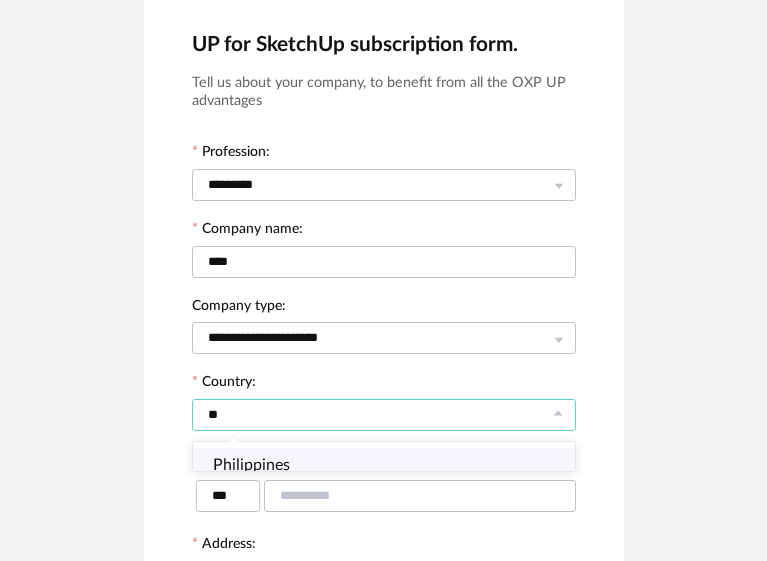 click on "Philippines" at bounding box center [392, 465] 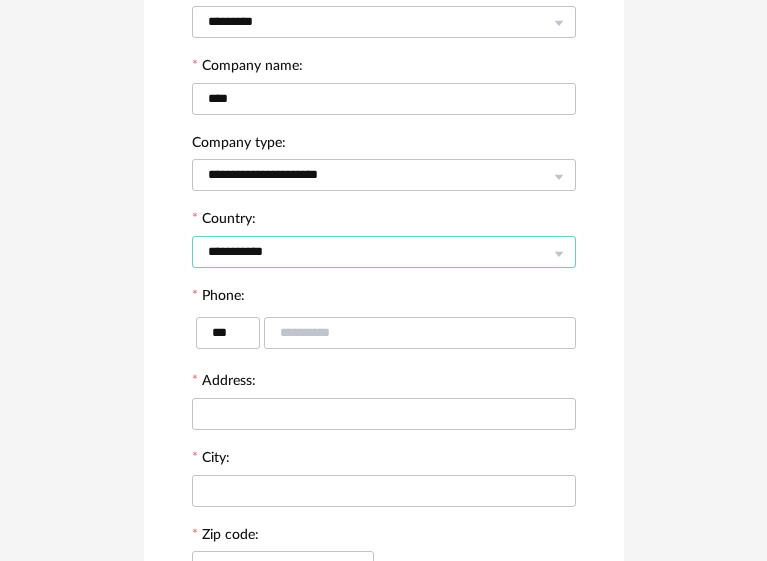 scroll, scrollTop: 200, scrollLeft: 0, axis: vertical 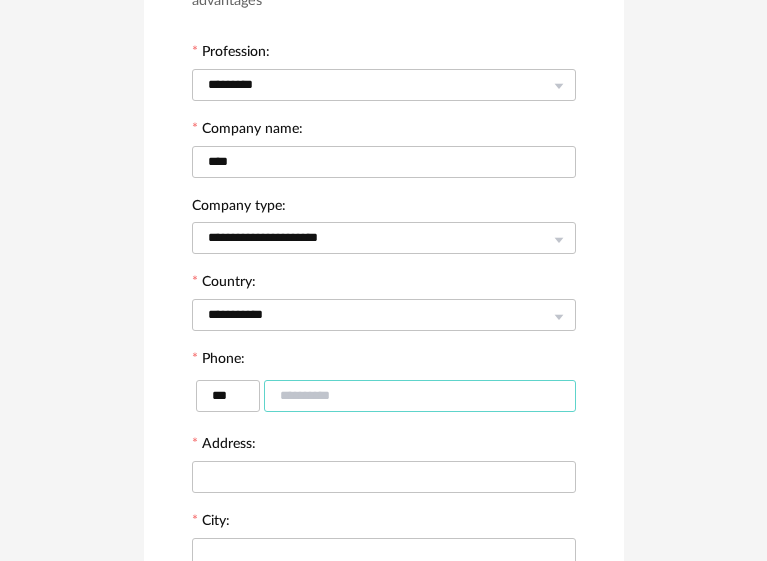 click at bounding box center [420, 396] 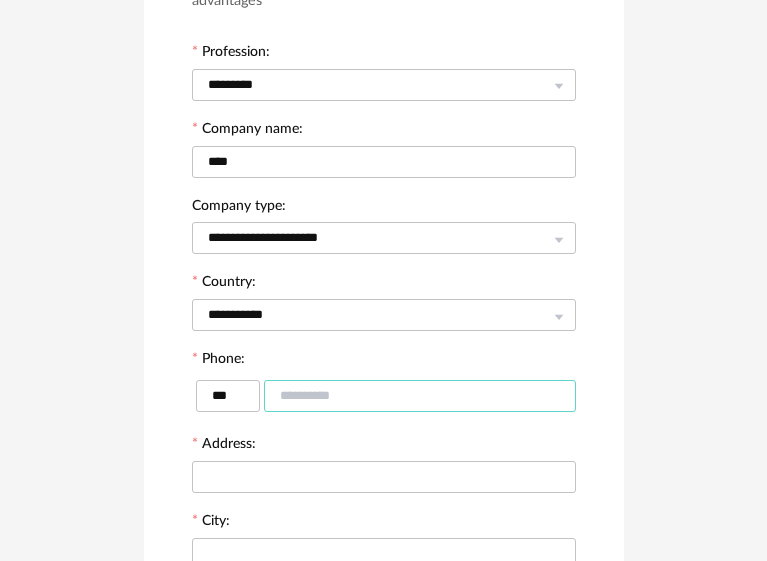 click at bounding box center [420, 396] 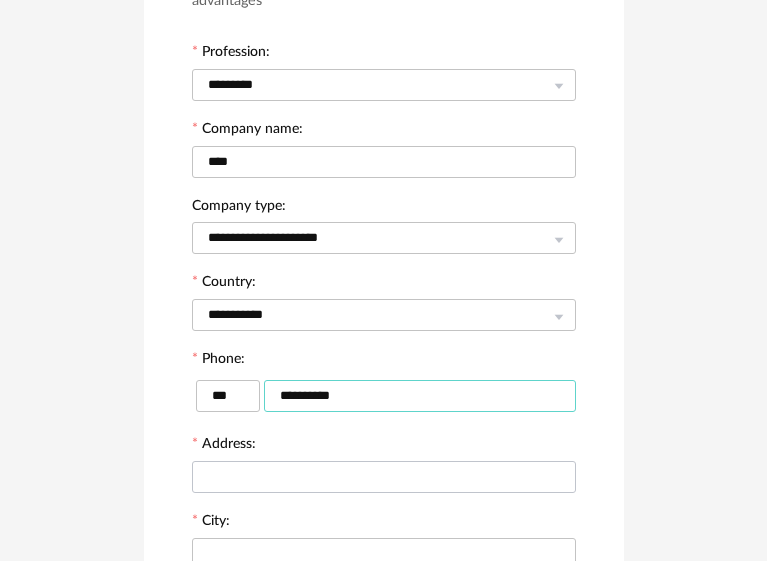 type on "**********" 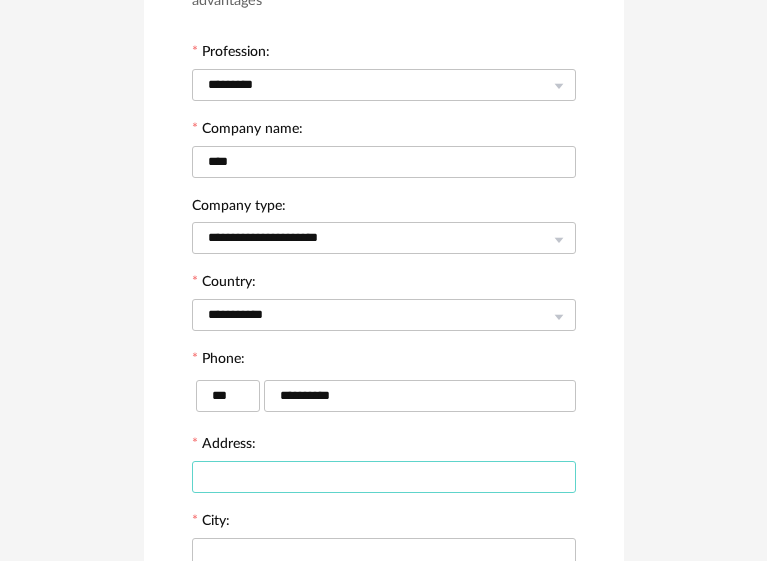 click at bounding box center [384, 477] 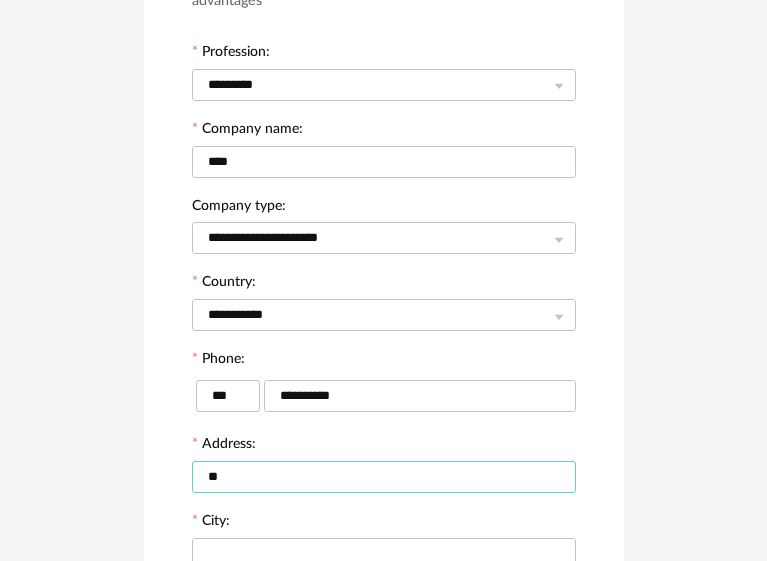 type on "*" 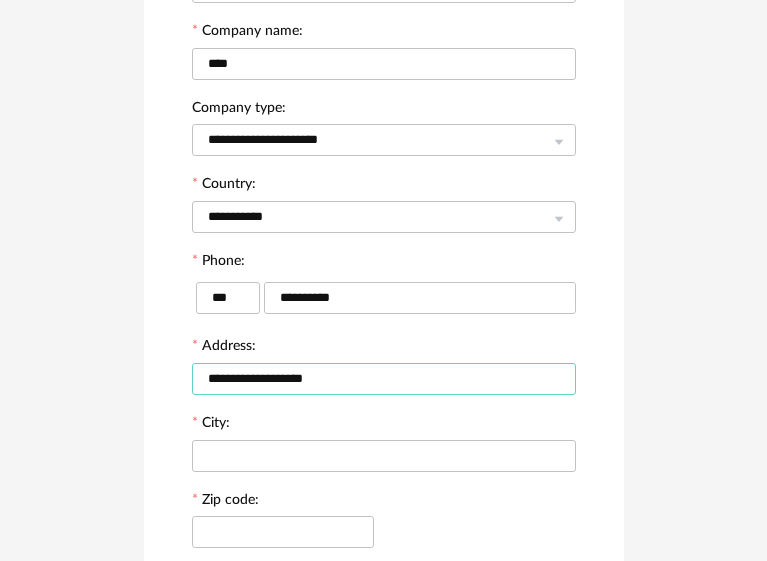 scroll, scrollTop: 300, scrollLeft: 0, axis: vertical 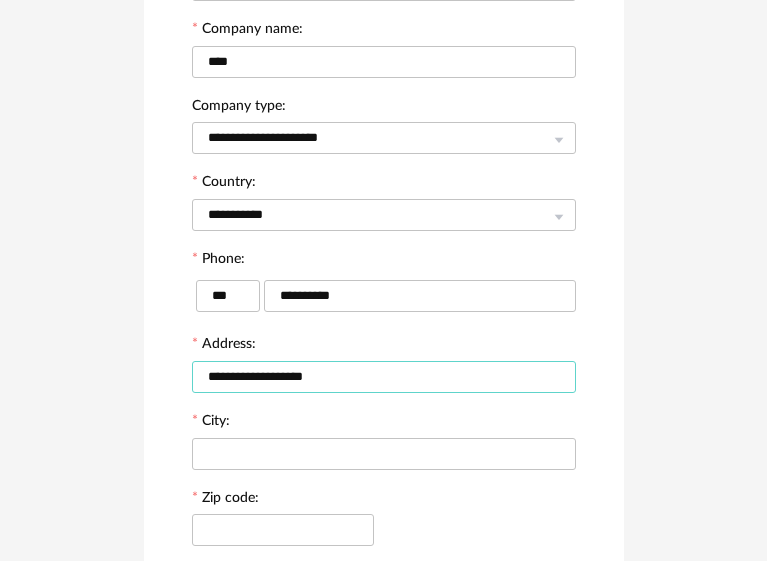 drag, startPoint x: 355, startPoint y: 379, endPoint x: 254, endPoint y: 400, distance: 103.16007 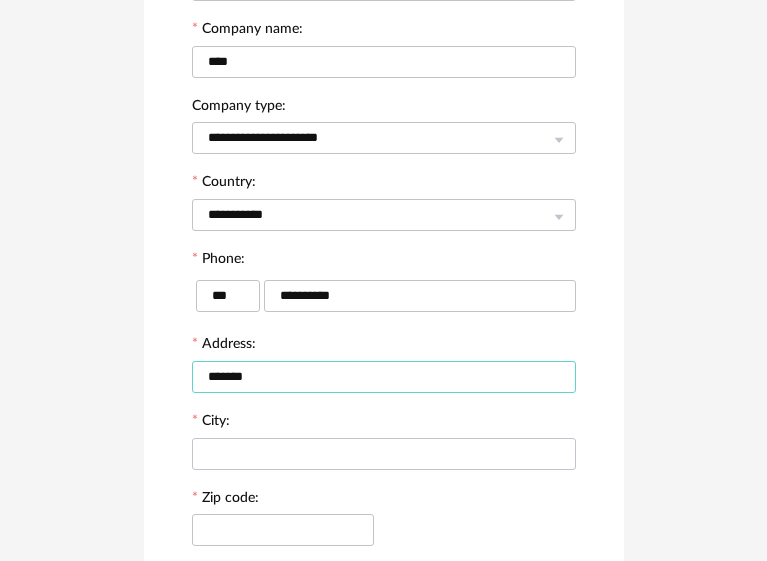 type on "*******" 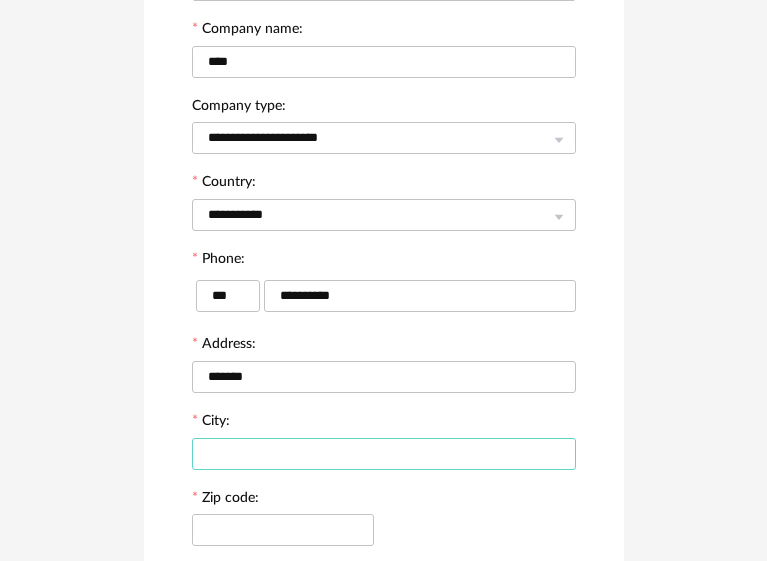 click at bounding box center (384, 454) 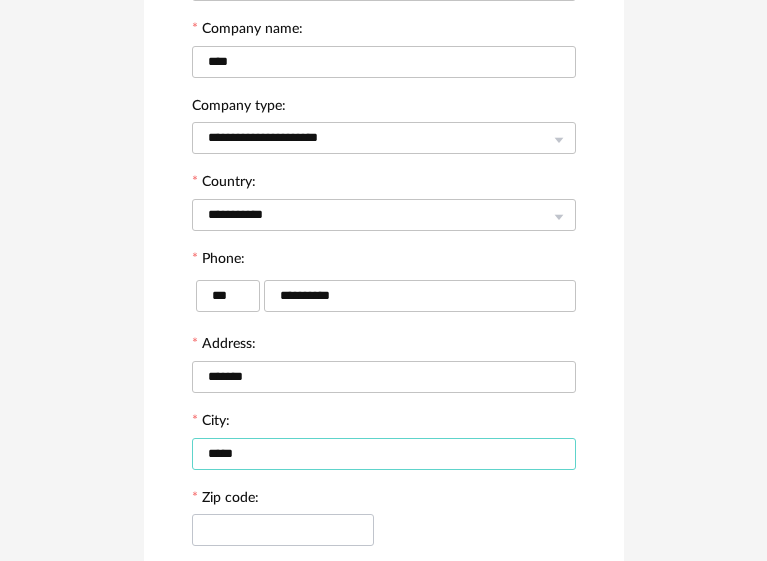 type on "*****" 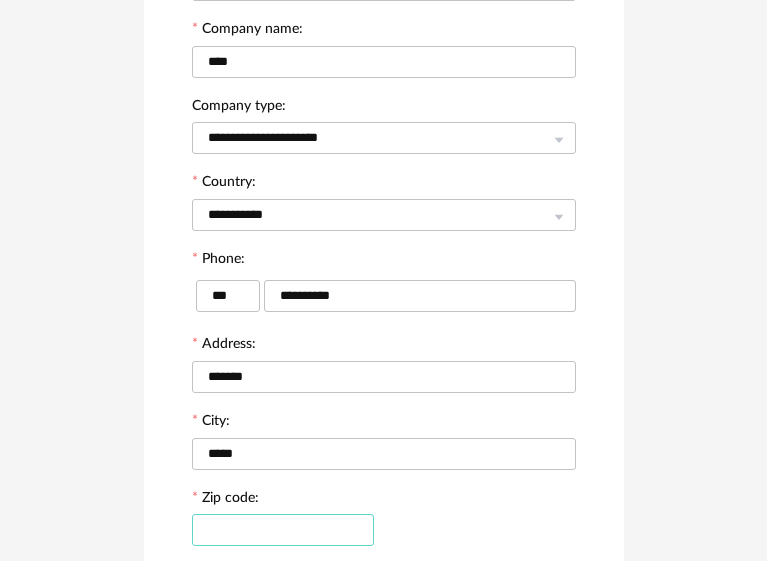 click at bounding box center (283, 530) 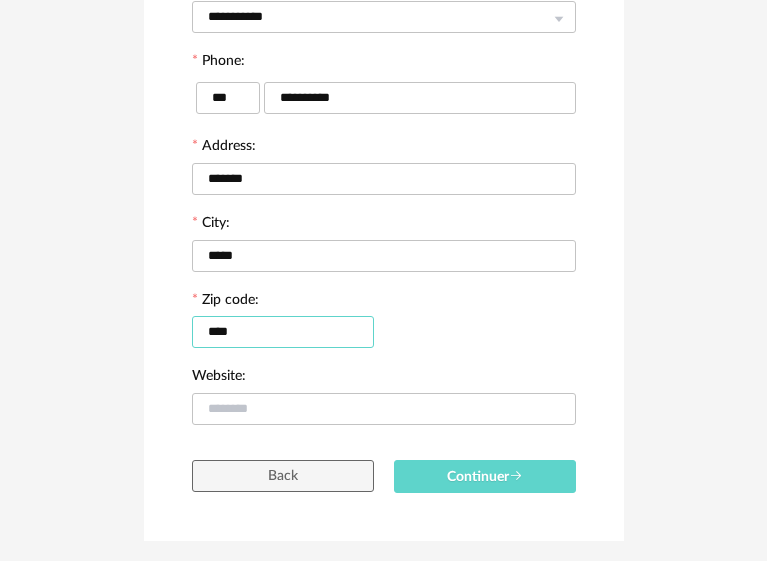 scroll, scrollTop: 546, scrollLeft: 0, axis: vertical 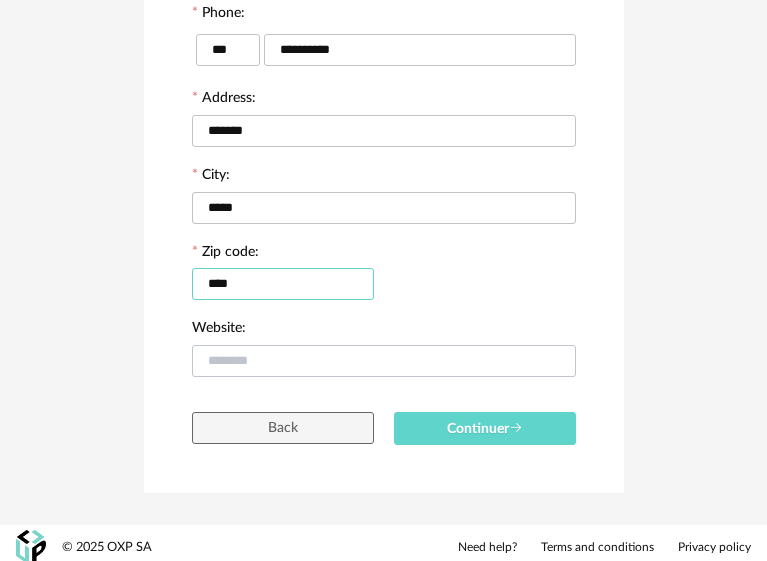 type on "****" 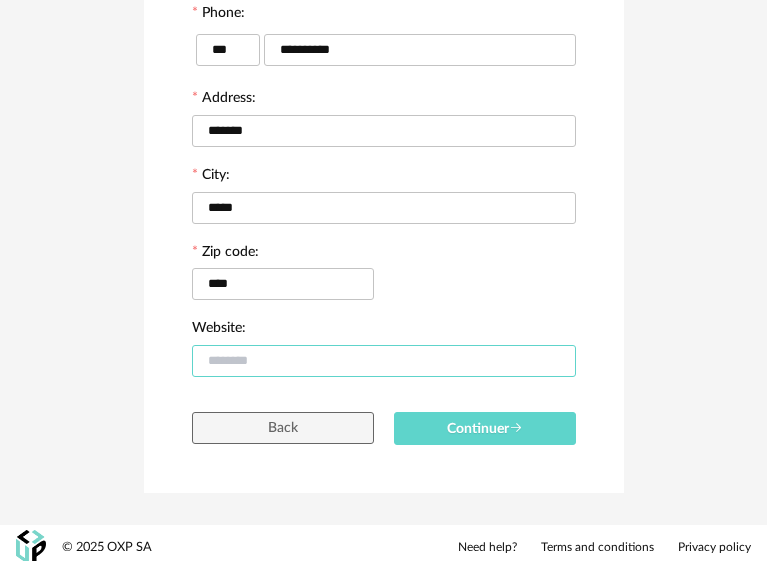 click at bounding box center [384, 361] 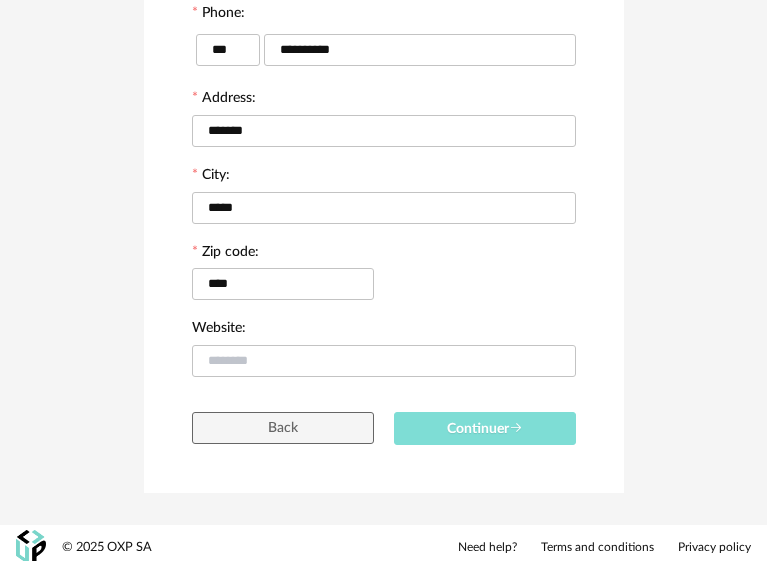 click on "Continuer" at bounding box center (485, 429) 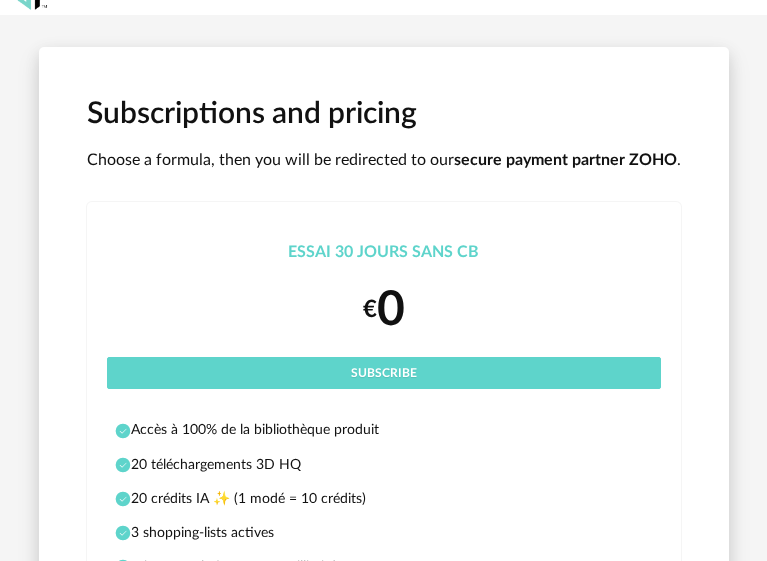 scroll, scrollTop: 100, scrollLeft: 0, axis: vertical 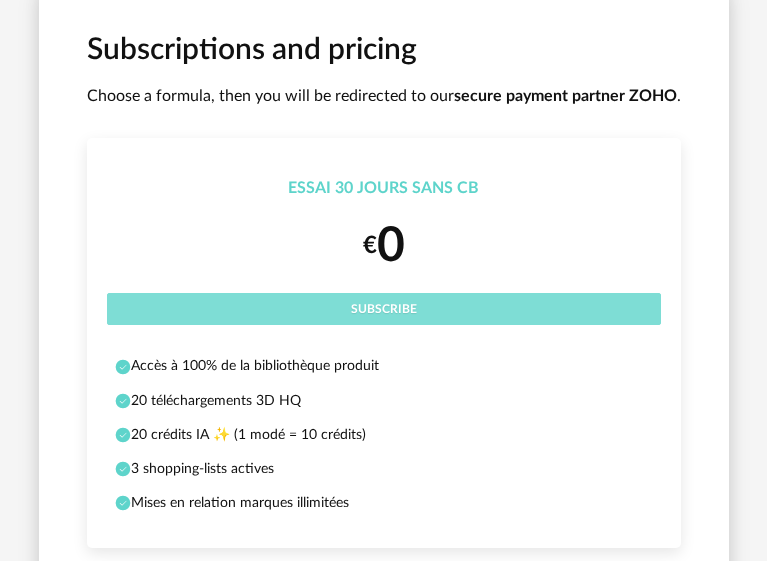 click on "Subscribe" at bounding box center [384, 309] 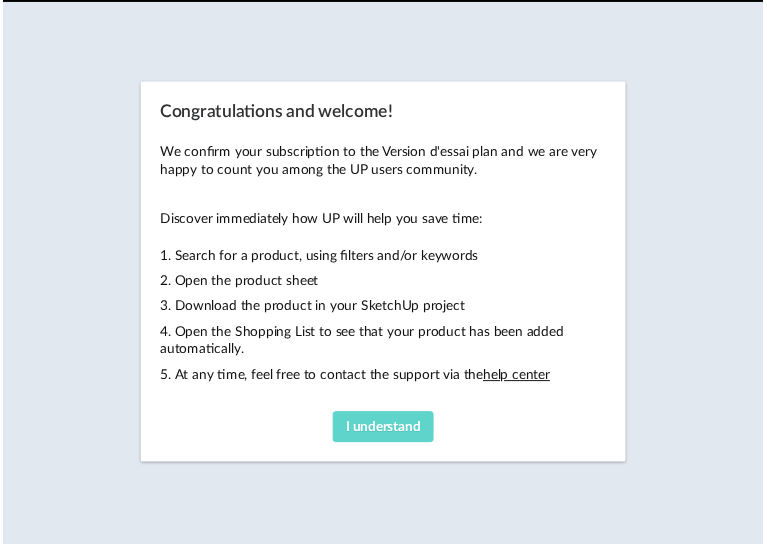 scroll, scrollTop: 0, scrollLeft: 0, axis: both 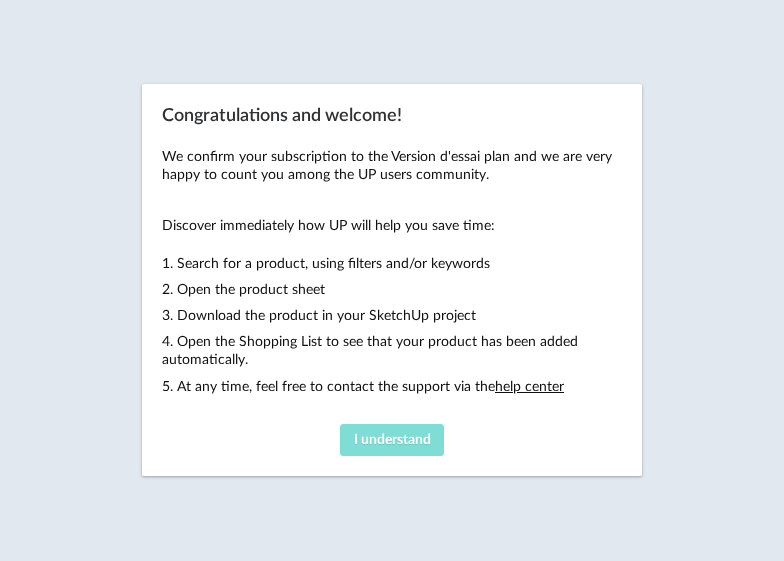 click on "I understand" at bounding box center [392, 440] 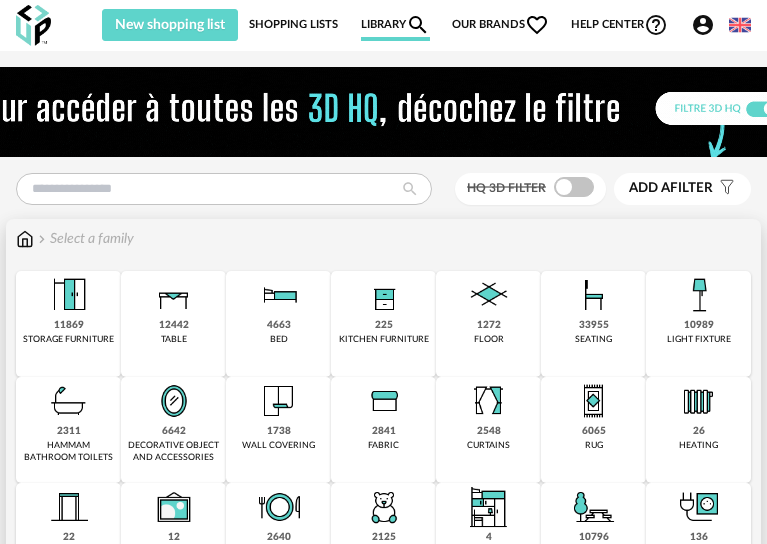 click on "11869" at bounding box center [69, 325] 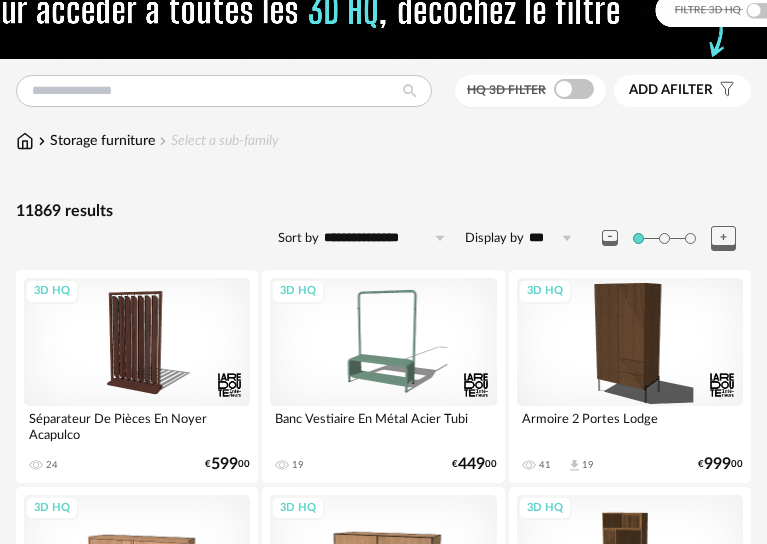 scroll, scrollTop: 100, scrollLeft: 0, axis: vertical 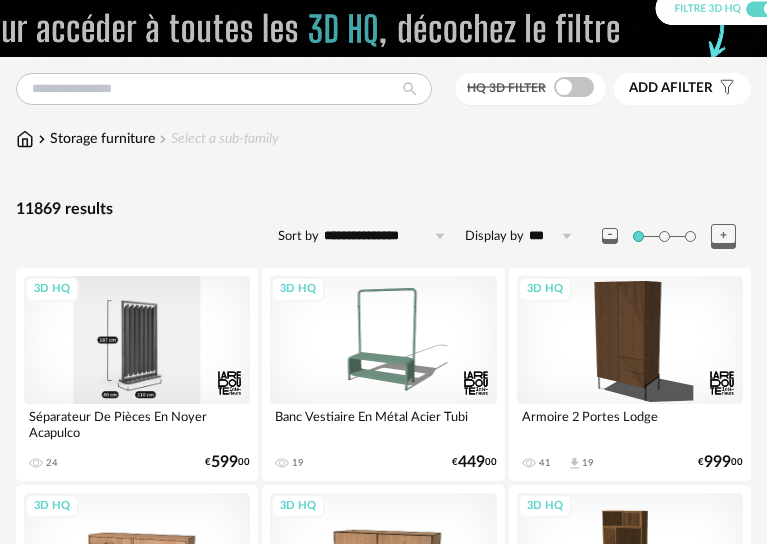 click on "3D HQ" at bounding box center [137, 339] 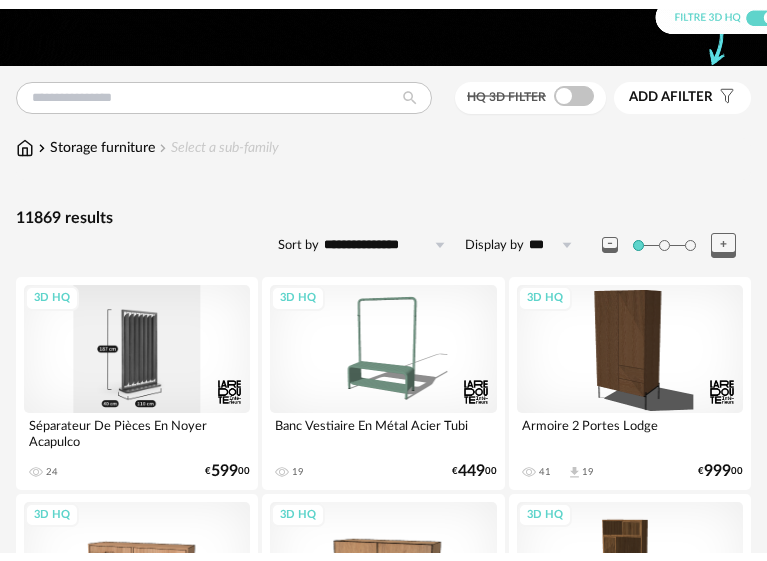 scroll, scrollTop: 0, scrollLeft: 0, axis: both 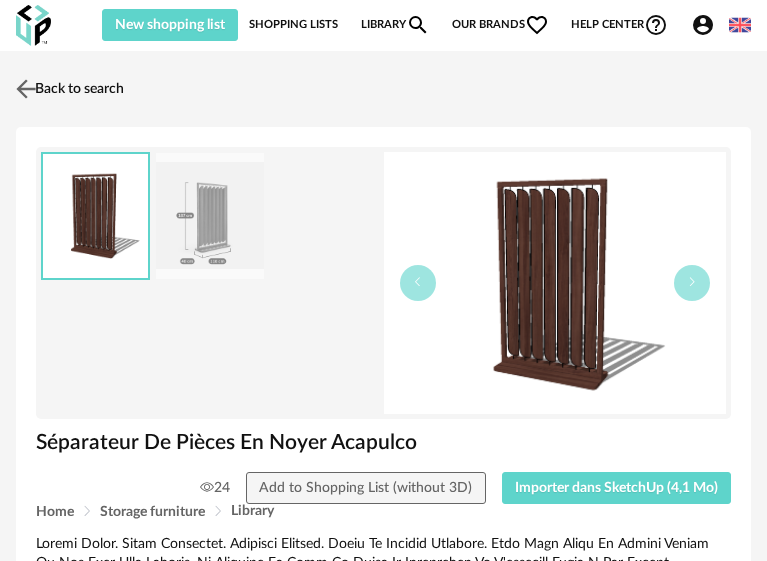 click at bounding box center [26, 88] 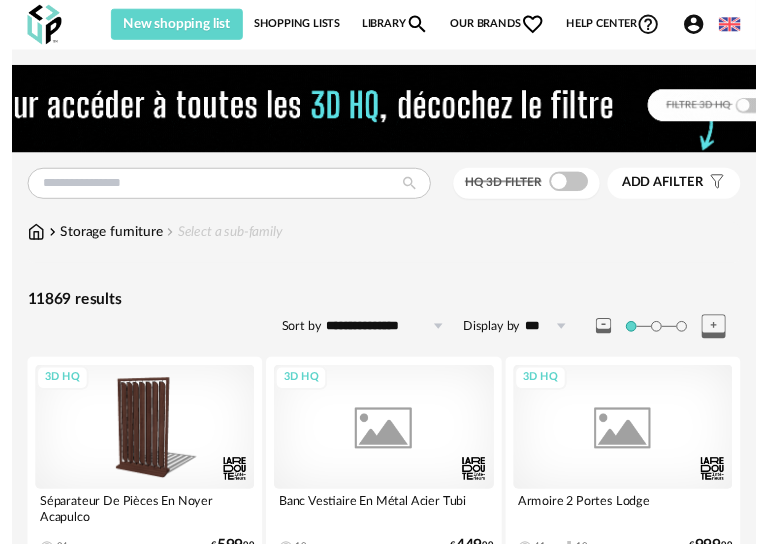 scroll, scrollTop: 100, scrollLeft: 0, axis: vertical 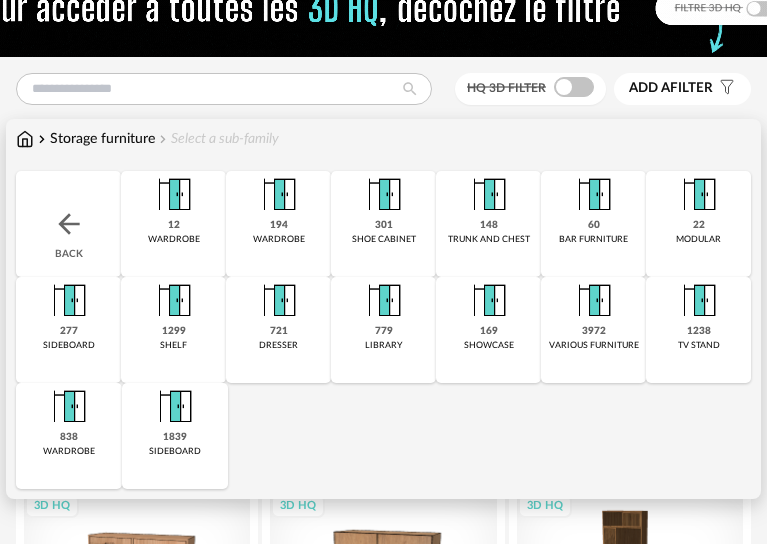 click at bounding box center [174, 195] 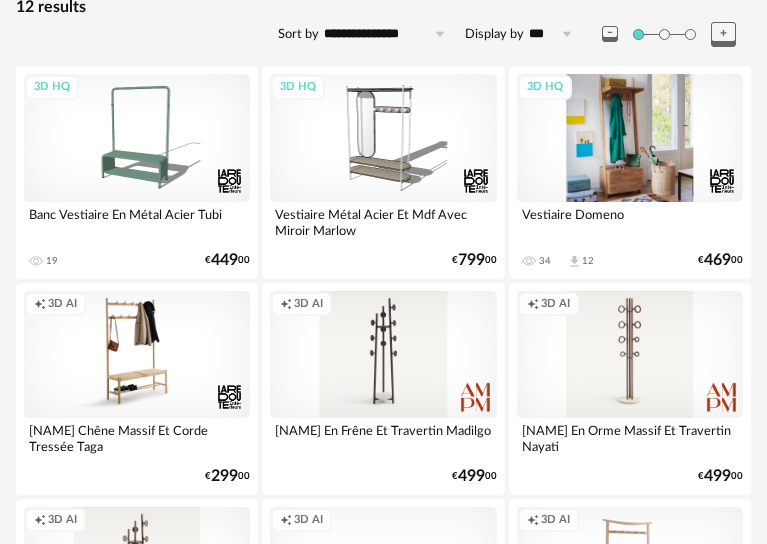 scroll, scrollTop: 0, scrollLeft: 0, axis: both 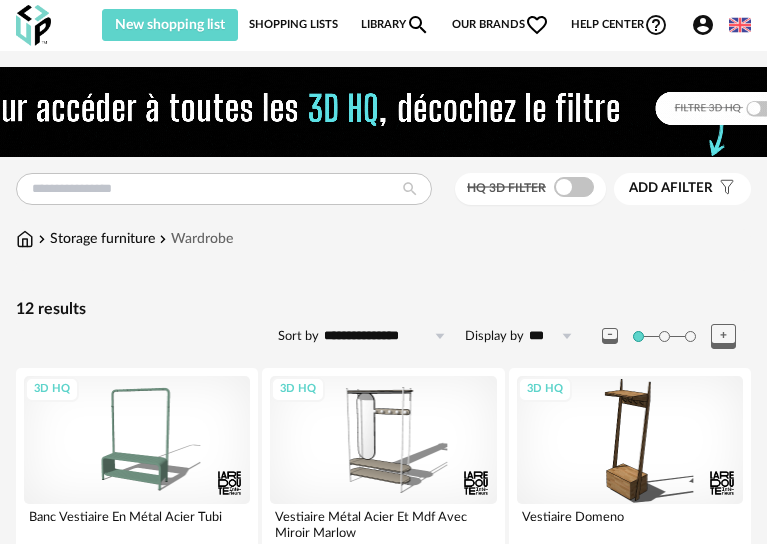click at bounding box center (664, 336) 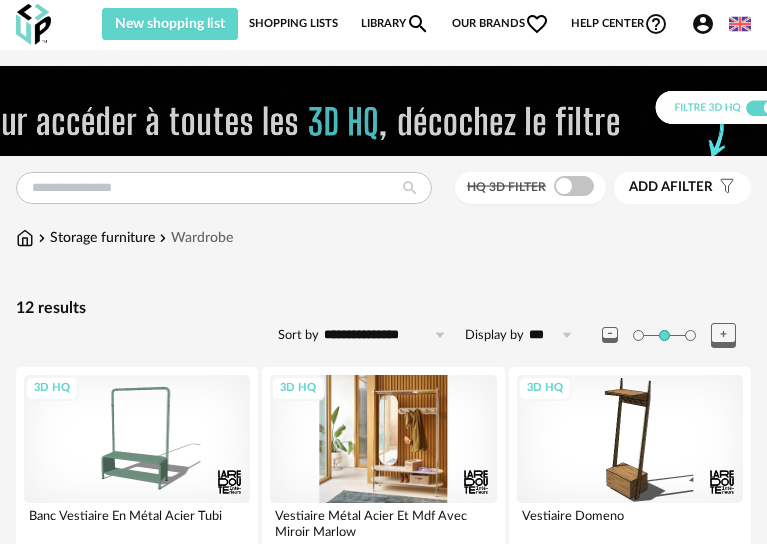 scroll, scrollTop: 0, scrollLeft: 0, axis: both 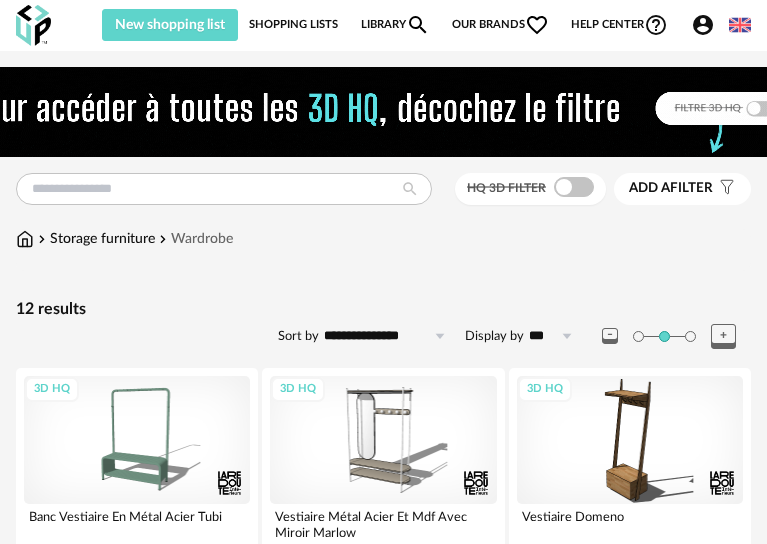 click at bounding box center [638, 336] 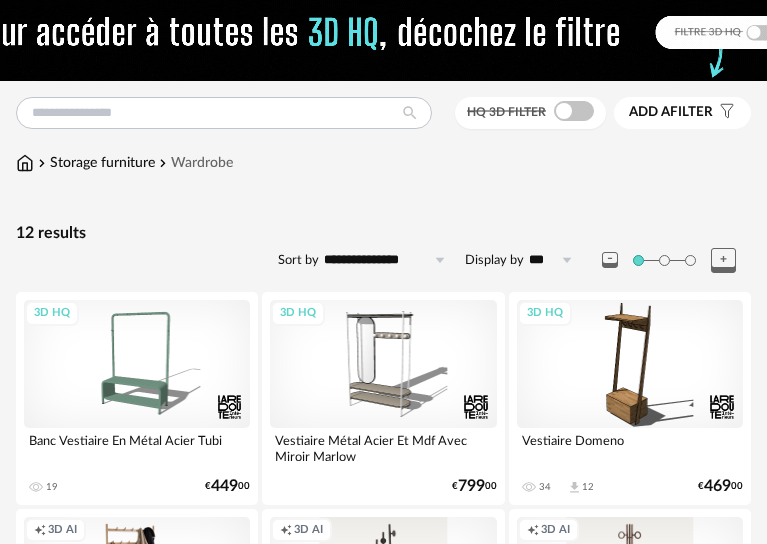 scroll, scrollTop: 0, scrollLeft: 0, axis: both 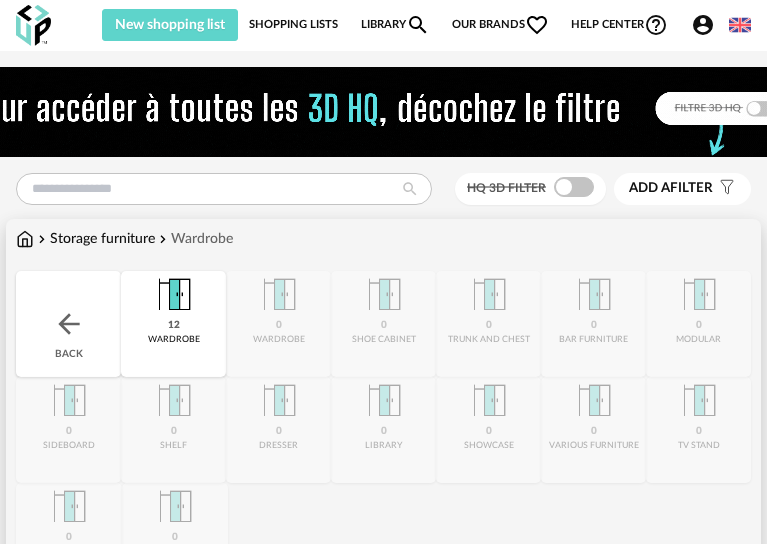 click on "Close icon
Back
12
wardrobe
0
wardrobe
0
shoe cabinet
0
trunk and chest
0
bar furniture
0
modular
0
sideboard
0
shelf
0
dresser
0
library
0
showcase
0
various furniture
0
tv stand
0
wardrobe
0
sideboard" at bounding box center (383, 430) 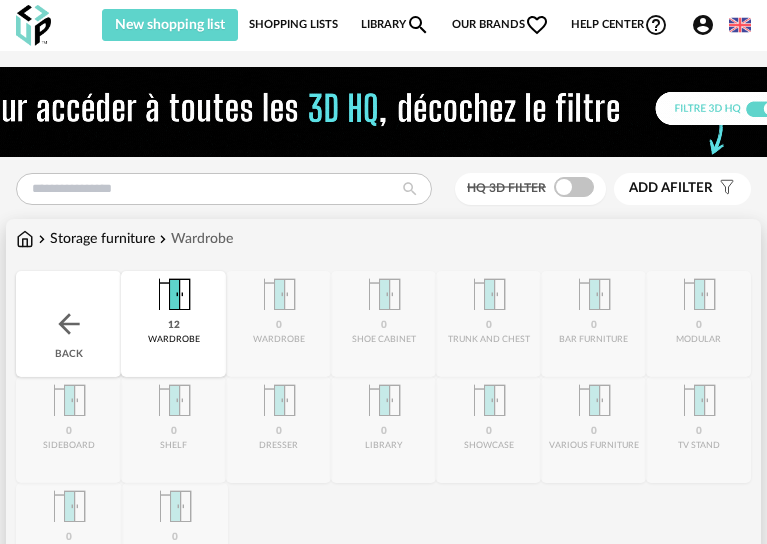 click at bounding box center [25, 239] 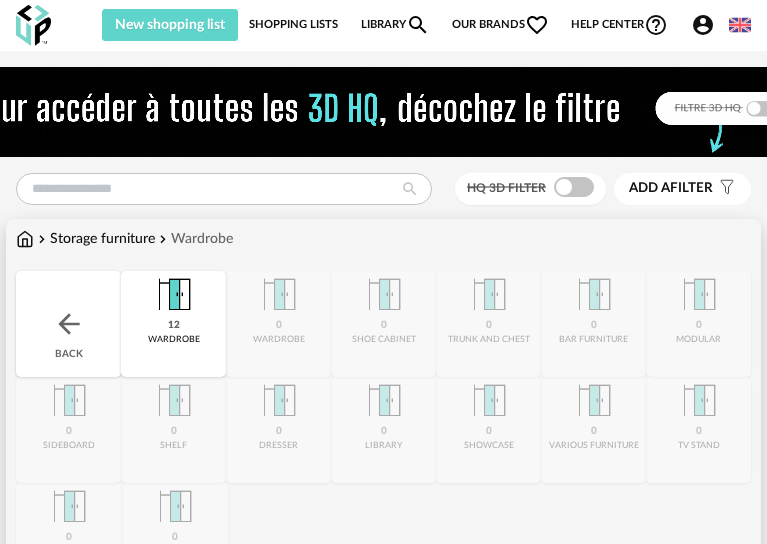 click at bounding box center (69, 324) 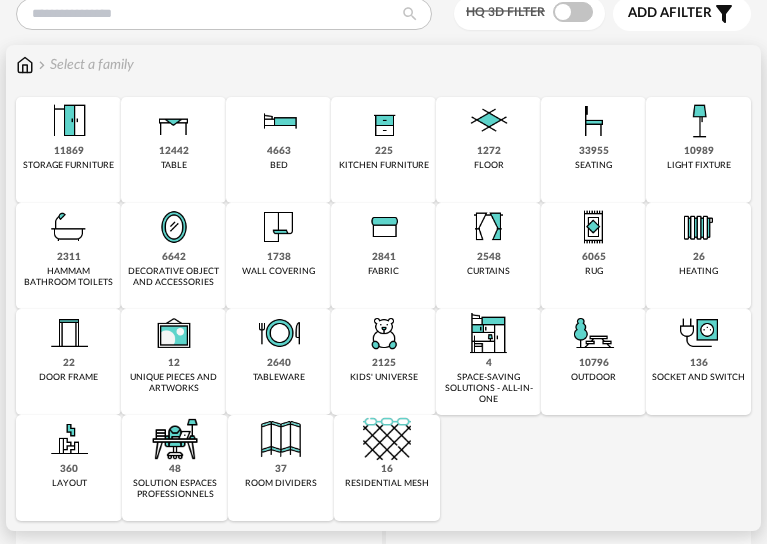 scroll, scrollTop: 100, scrollLeft: 0, axis: vertical 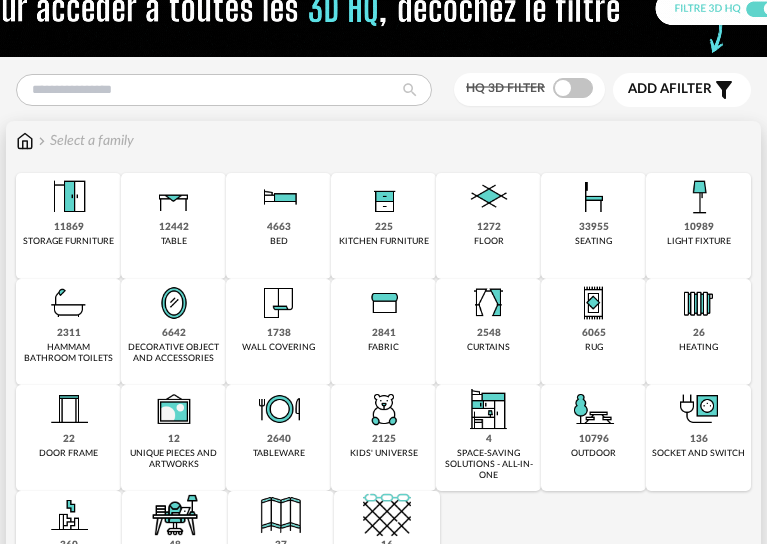 click at bounding box center [174, 197] 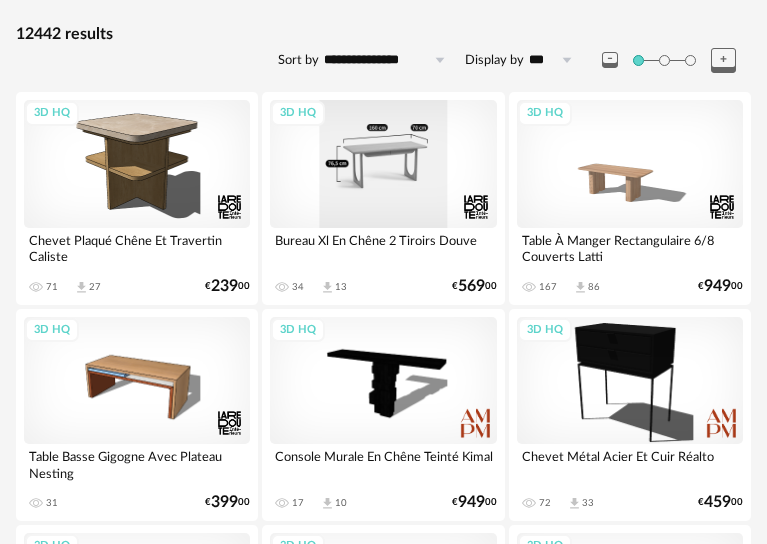 scroll, scrollTop: 300, scrollLeft: 0, axis: vertical 